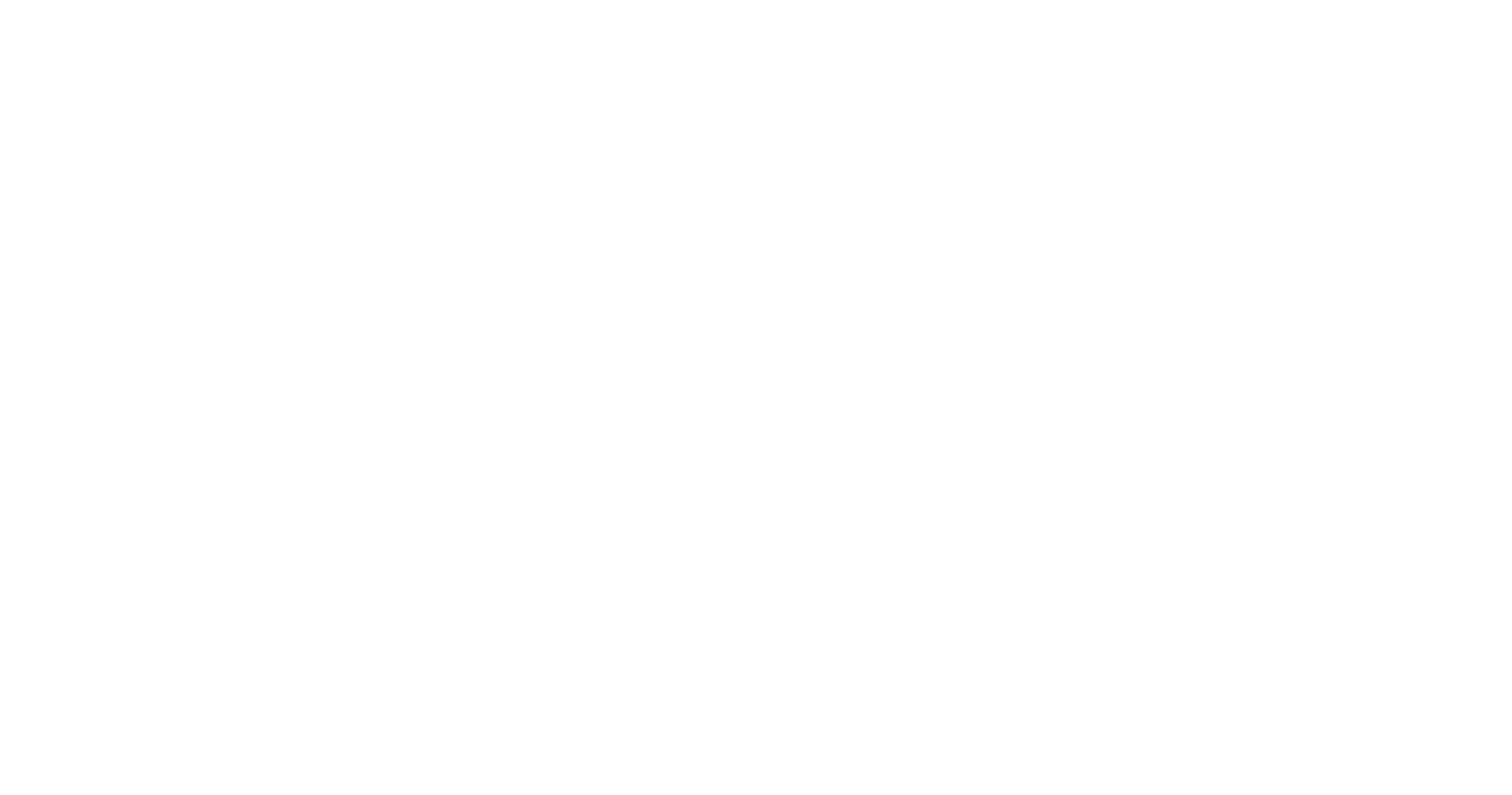 scroll, scrollTop: 0, scrollLeft: 0, axis: both 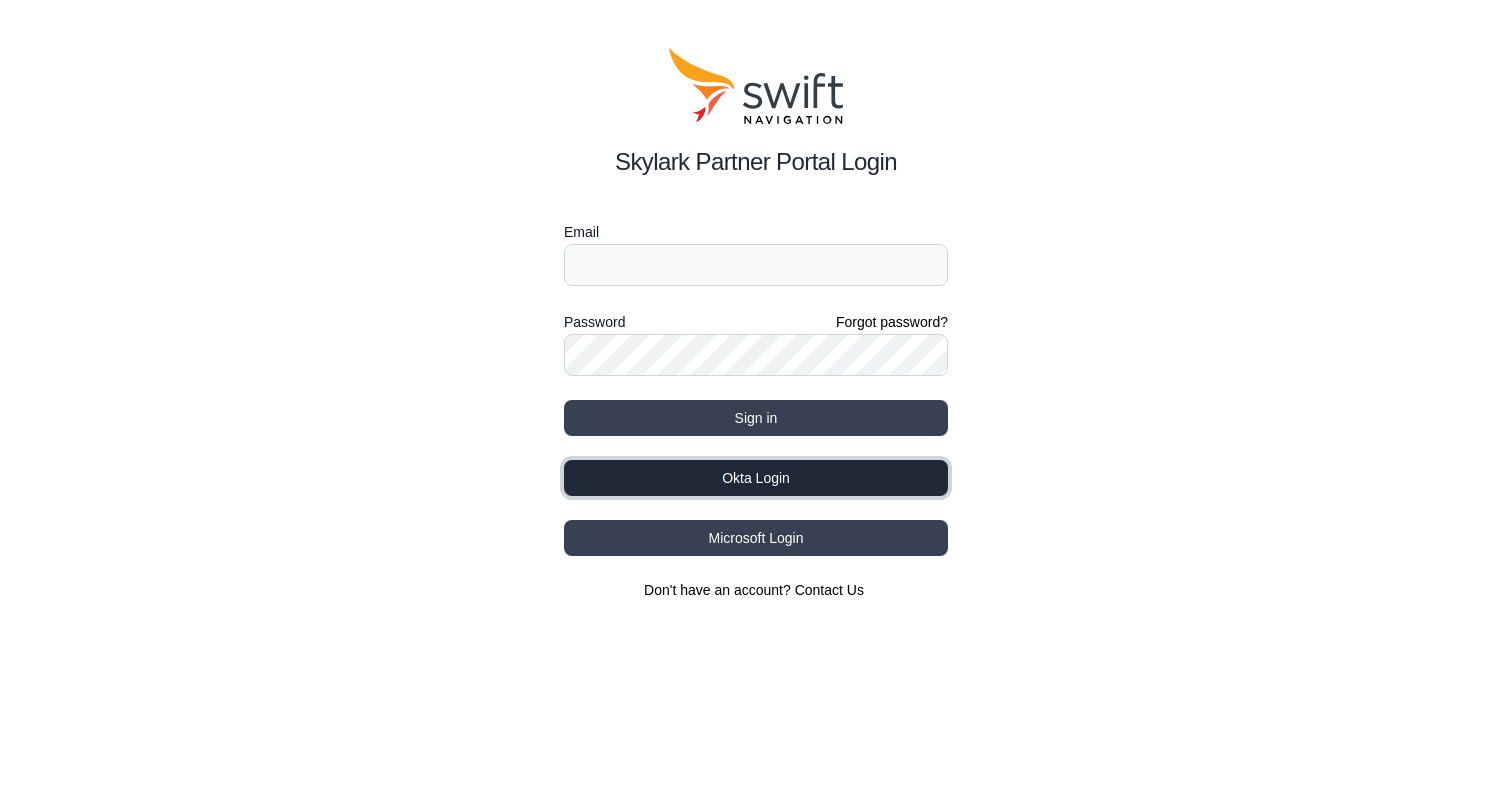 click on "Okta Login" at bounding box center (756, 478) 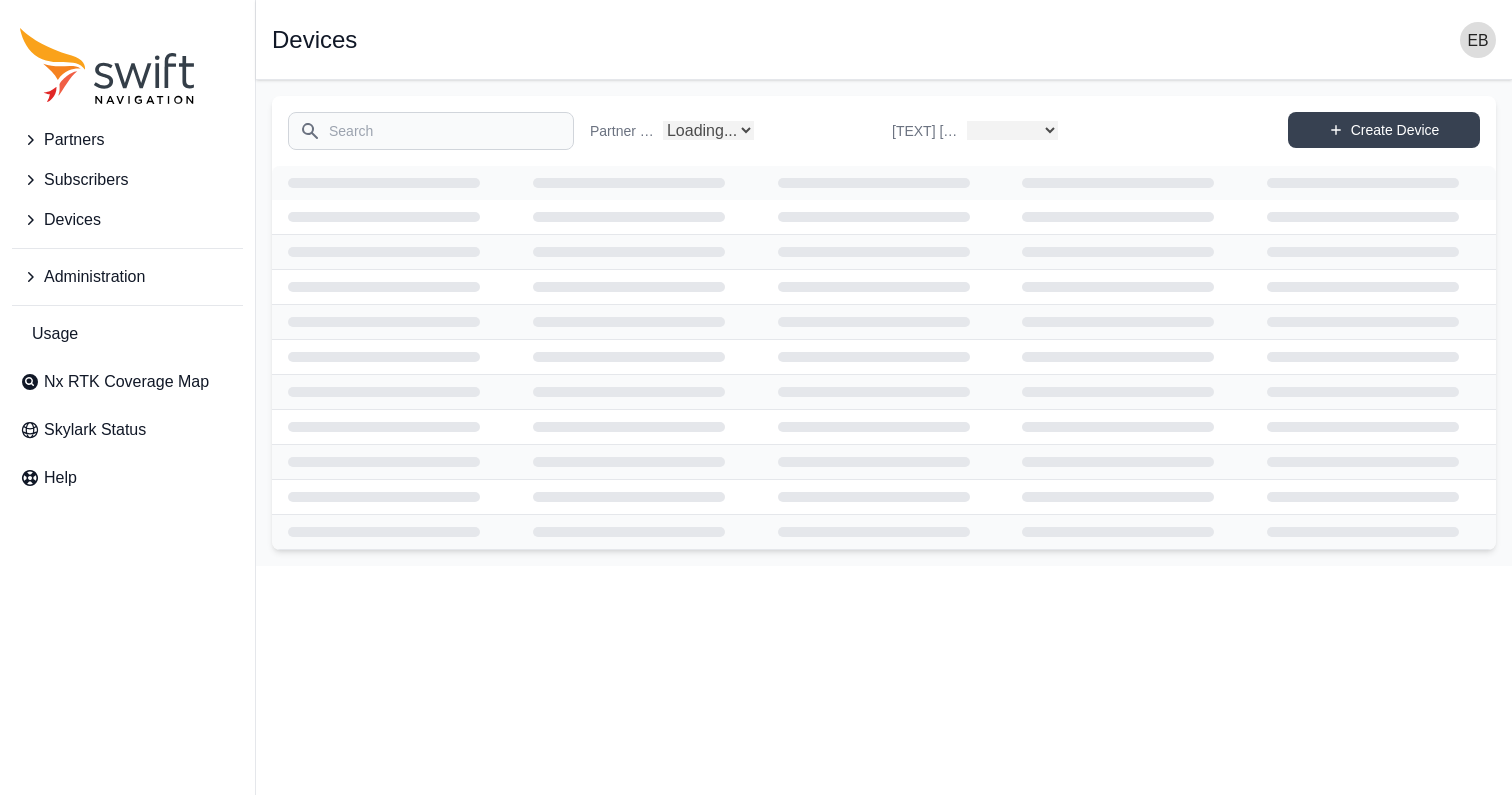 select 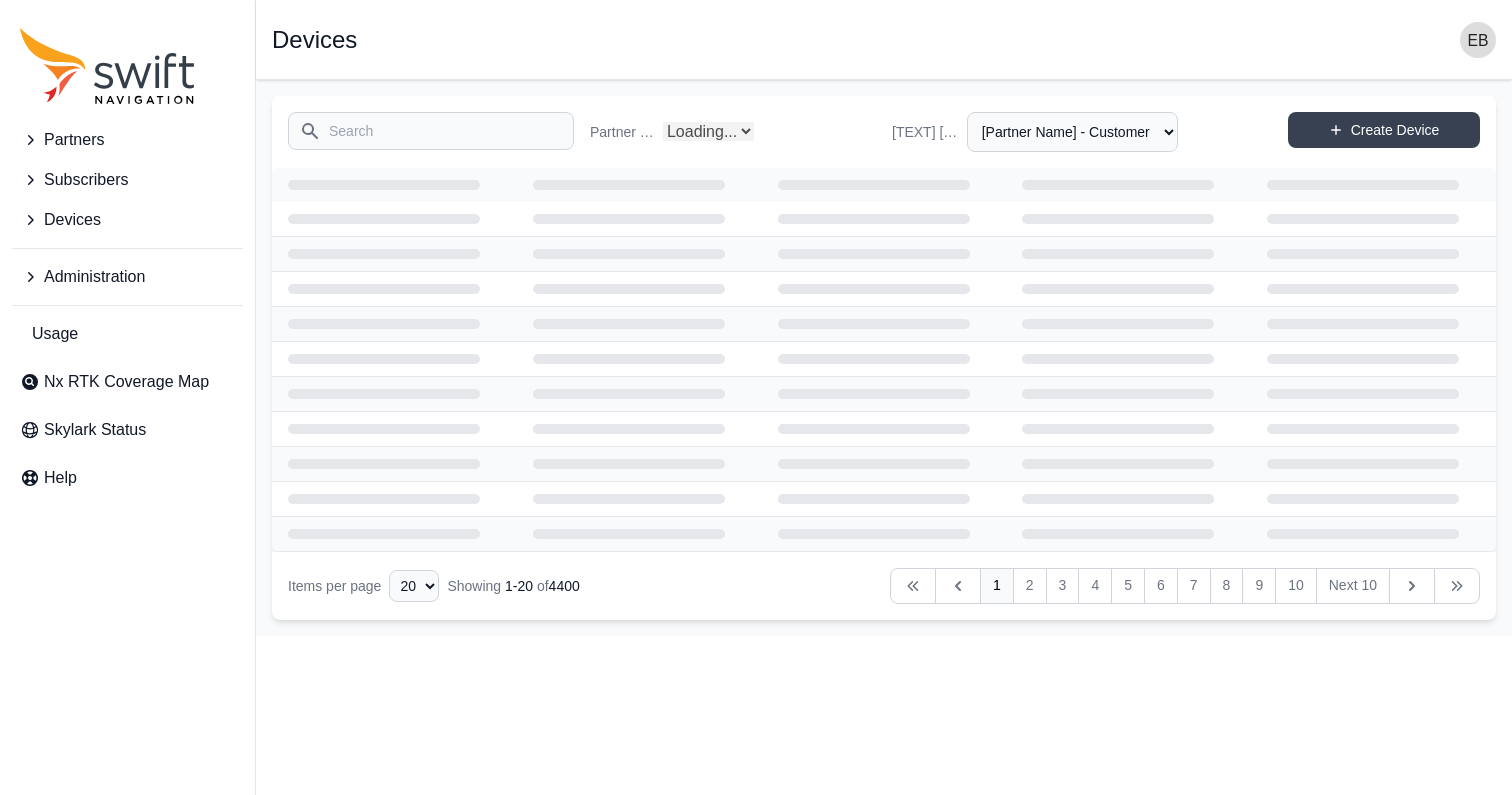 select 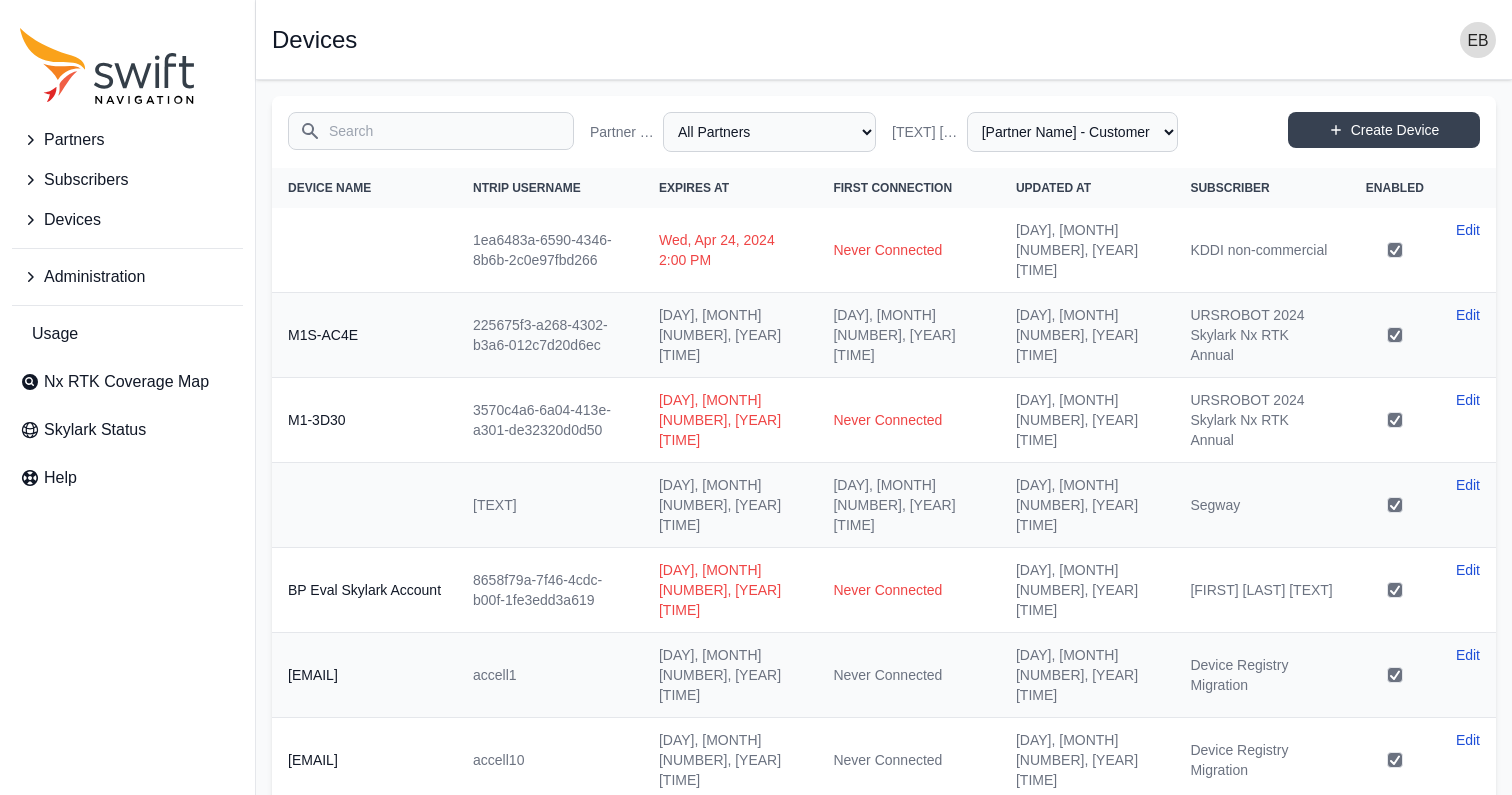 click on "Devices" at bounding box center [72, 220] 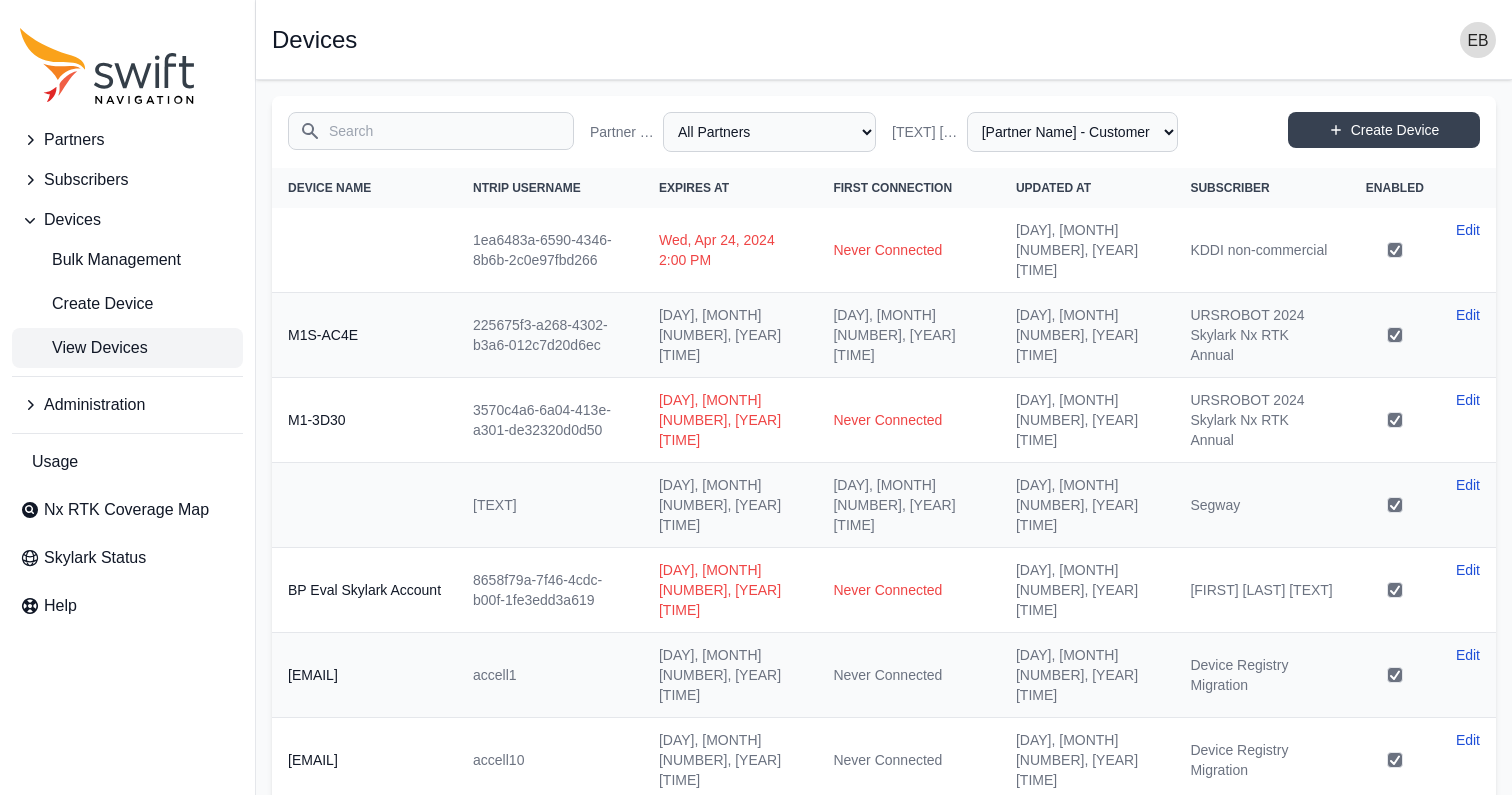 click on "View Devices" at bounding box center (84, 348) 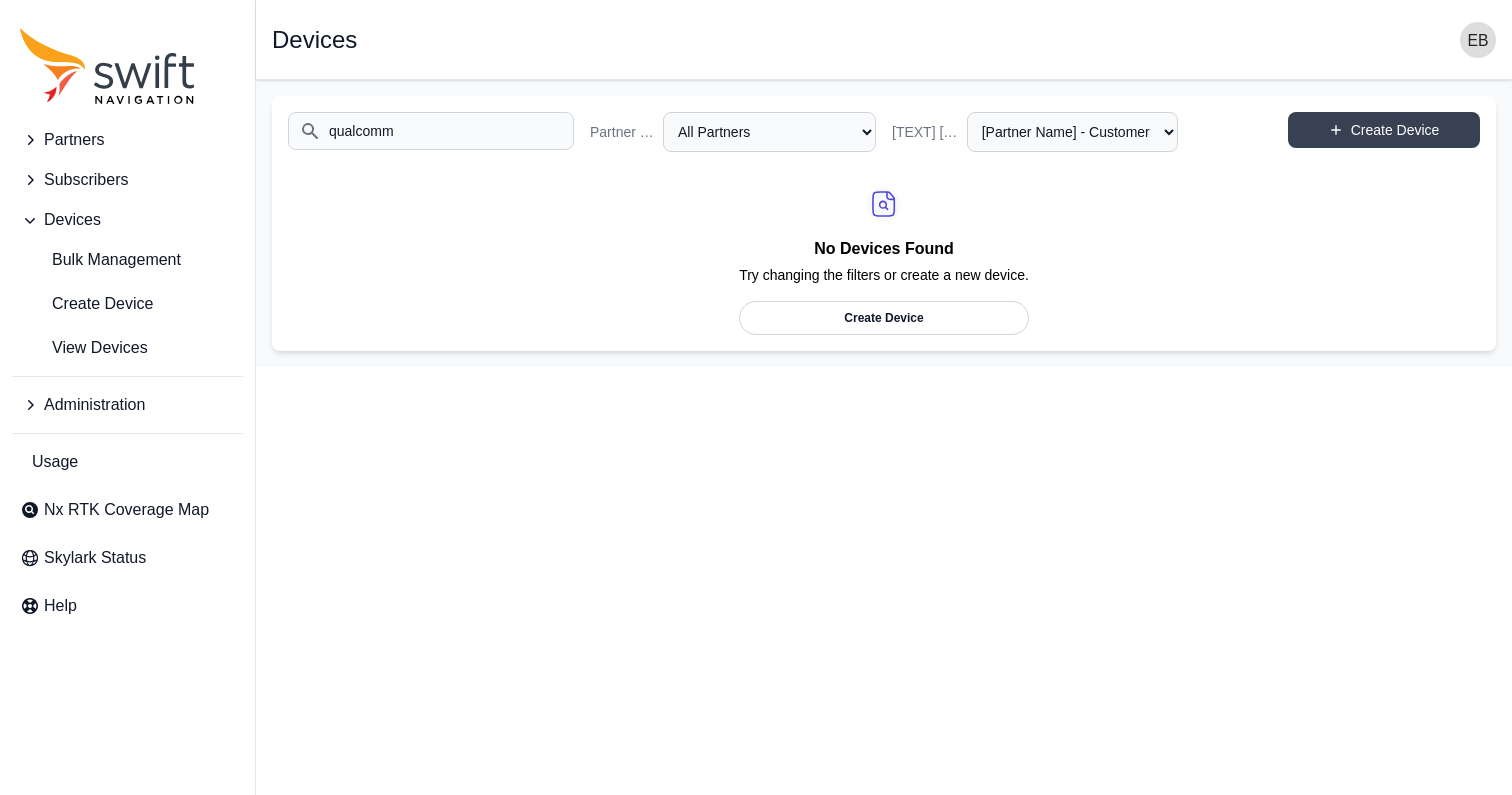 type on "qualcomm" 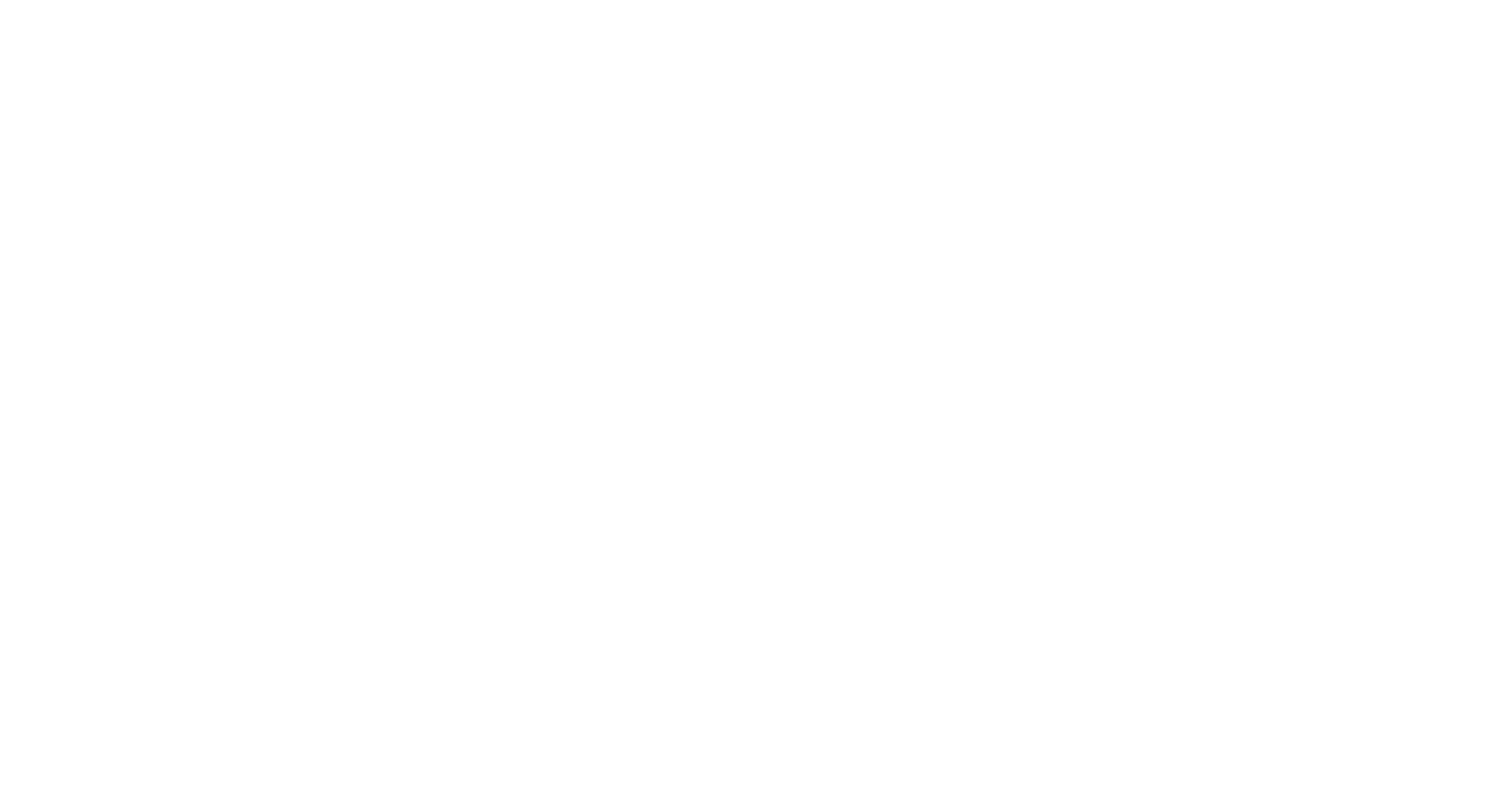 scroll, scrollTop: 0, scrollLeft: 0, axis: both 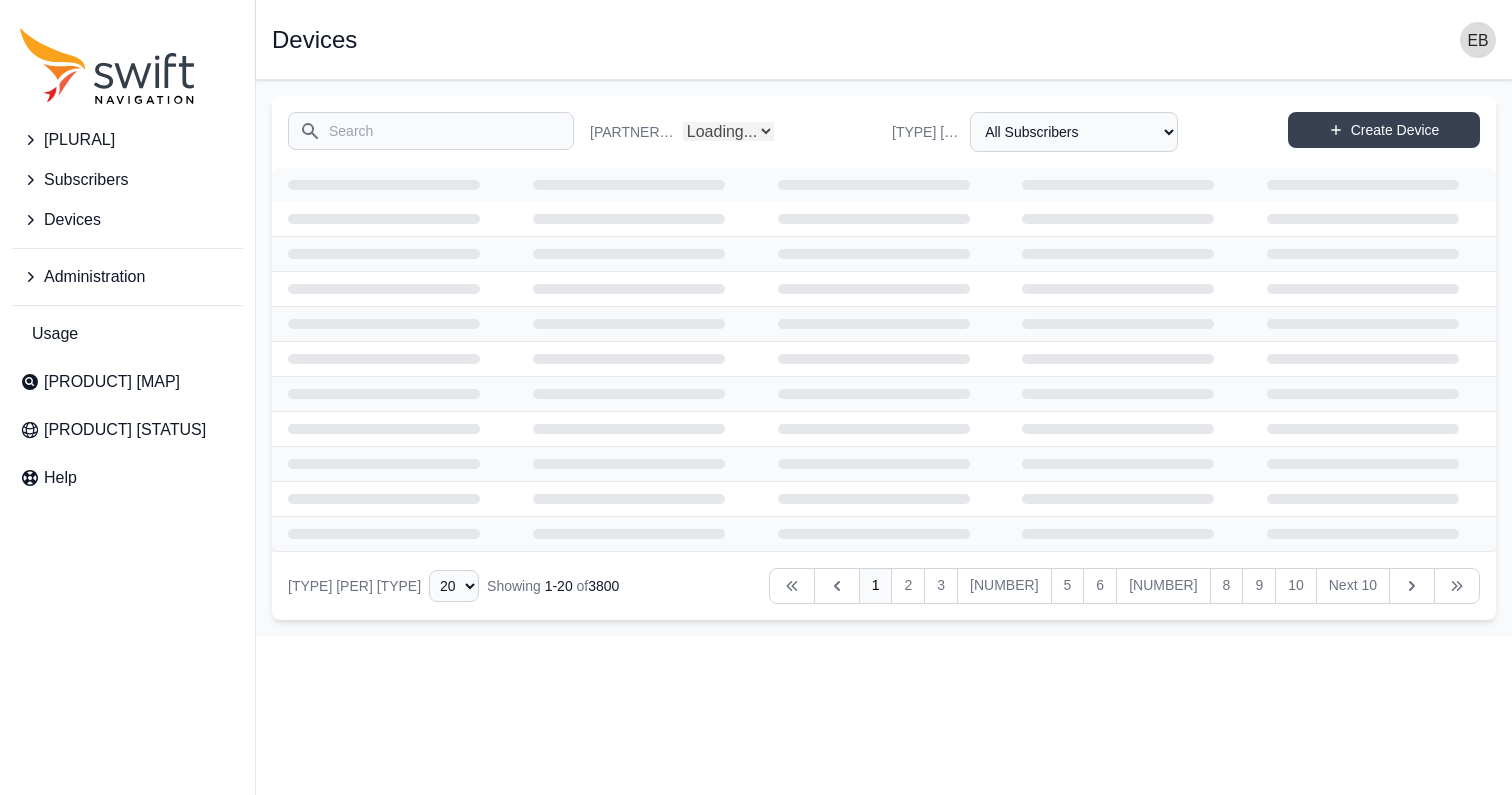 select 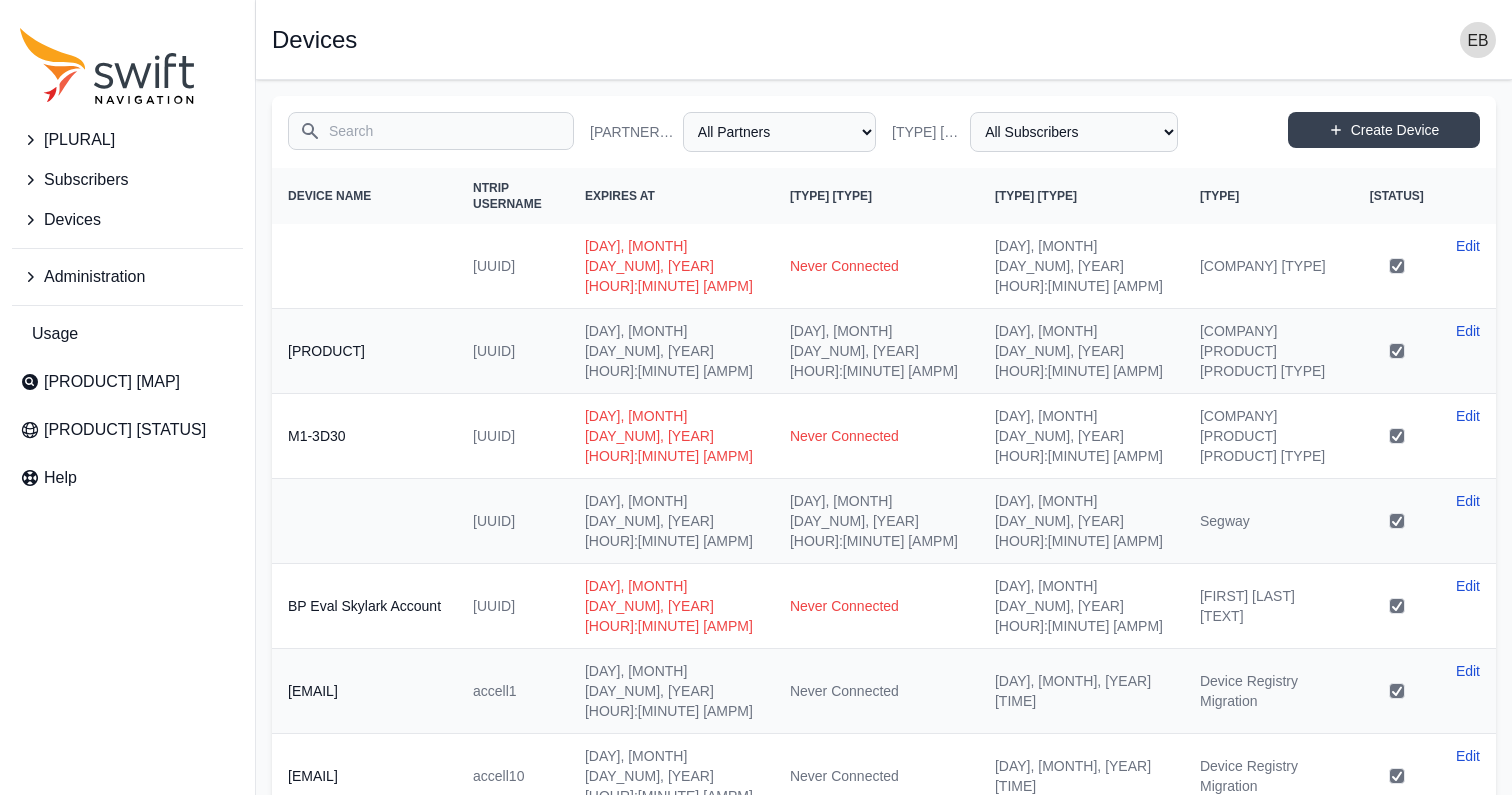 click on "Search" at bounding box center (431, 131) 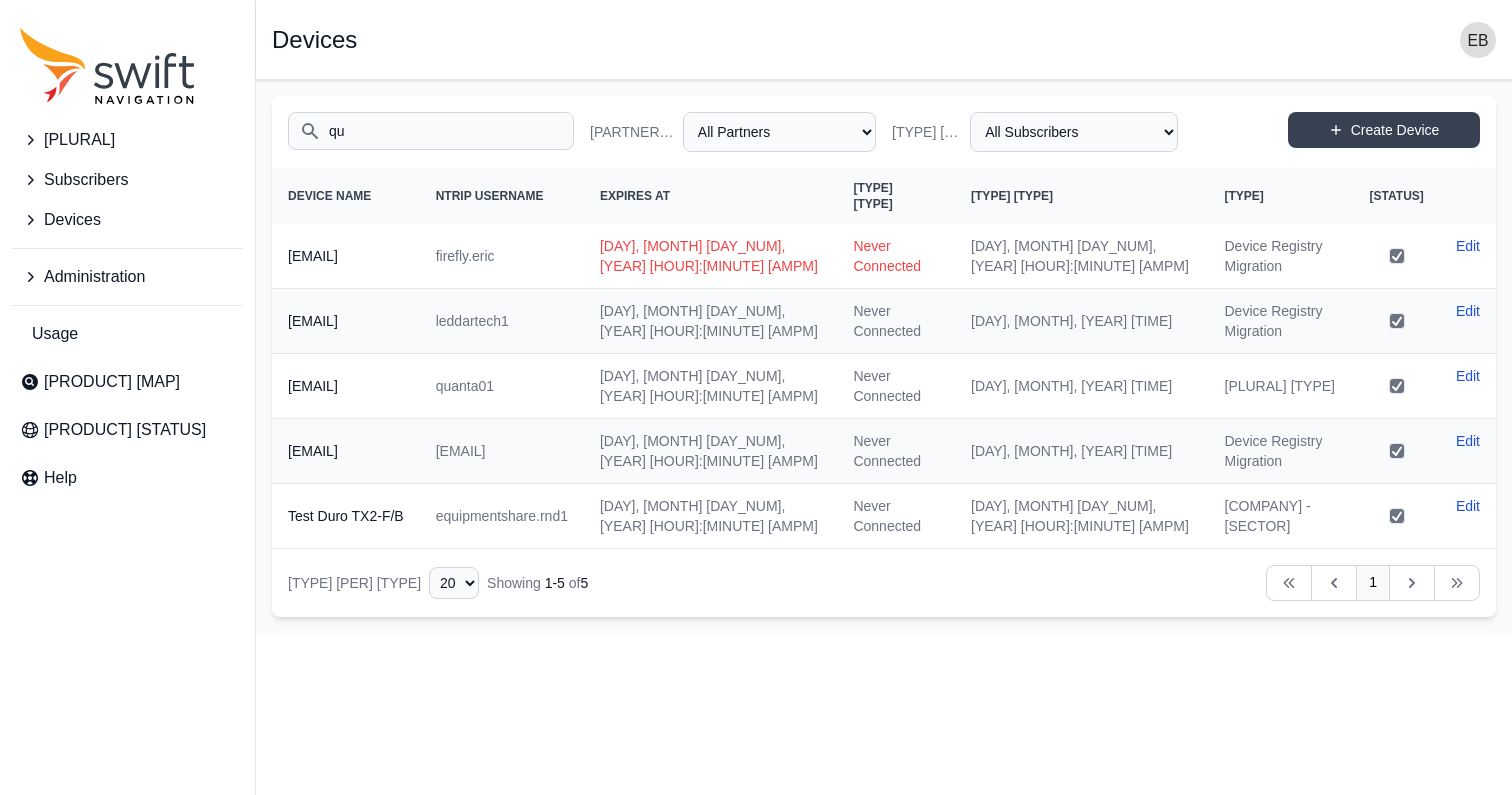 type on "q" 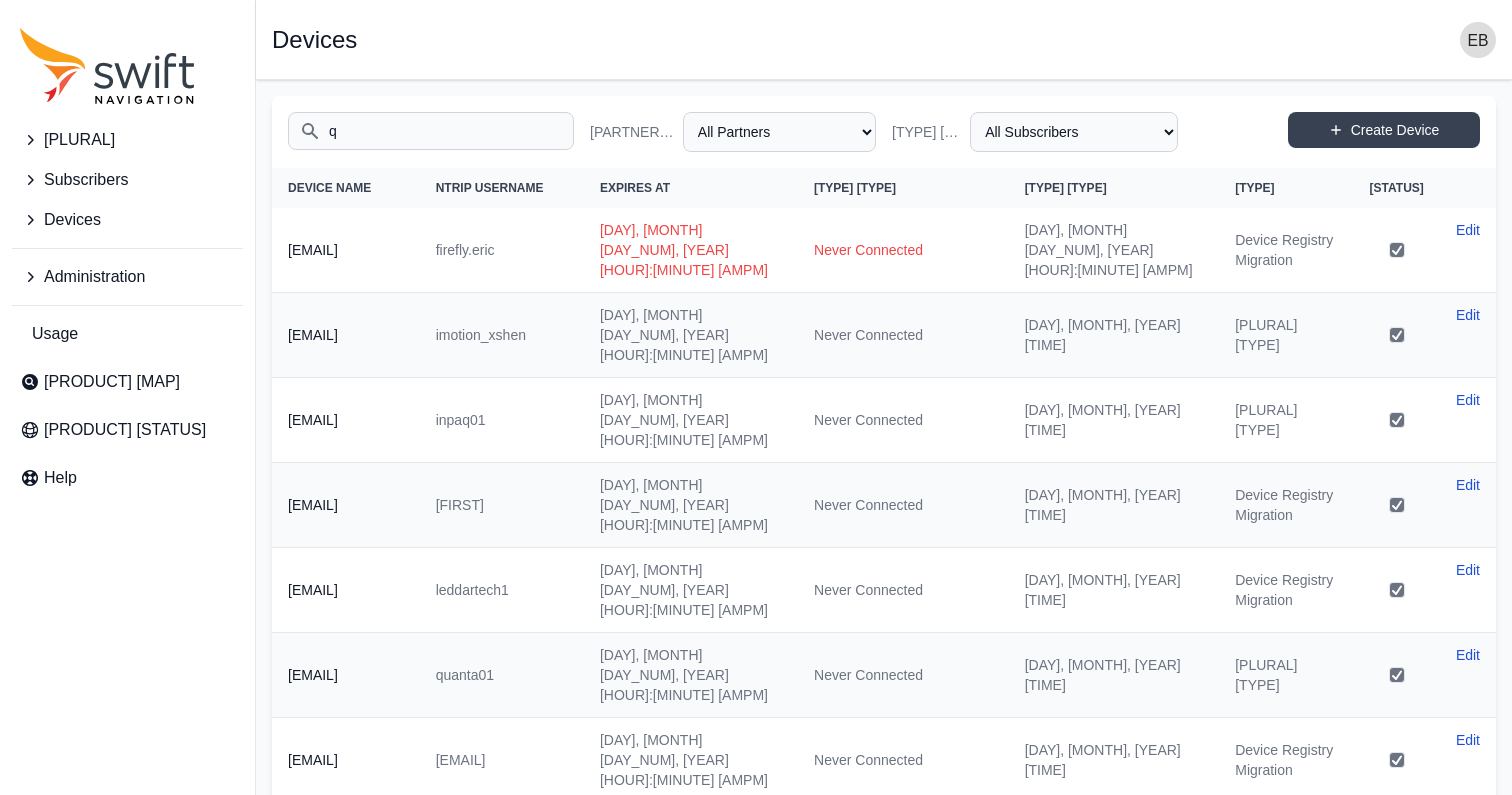 type 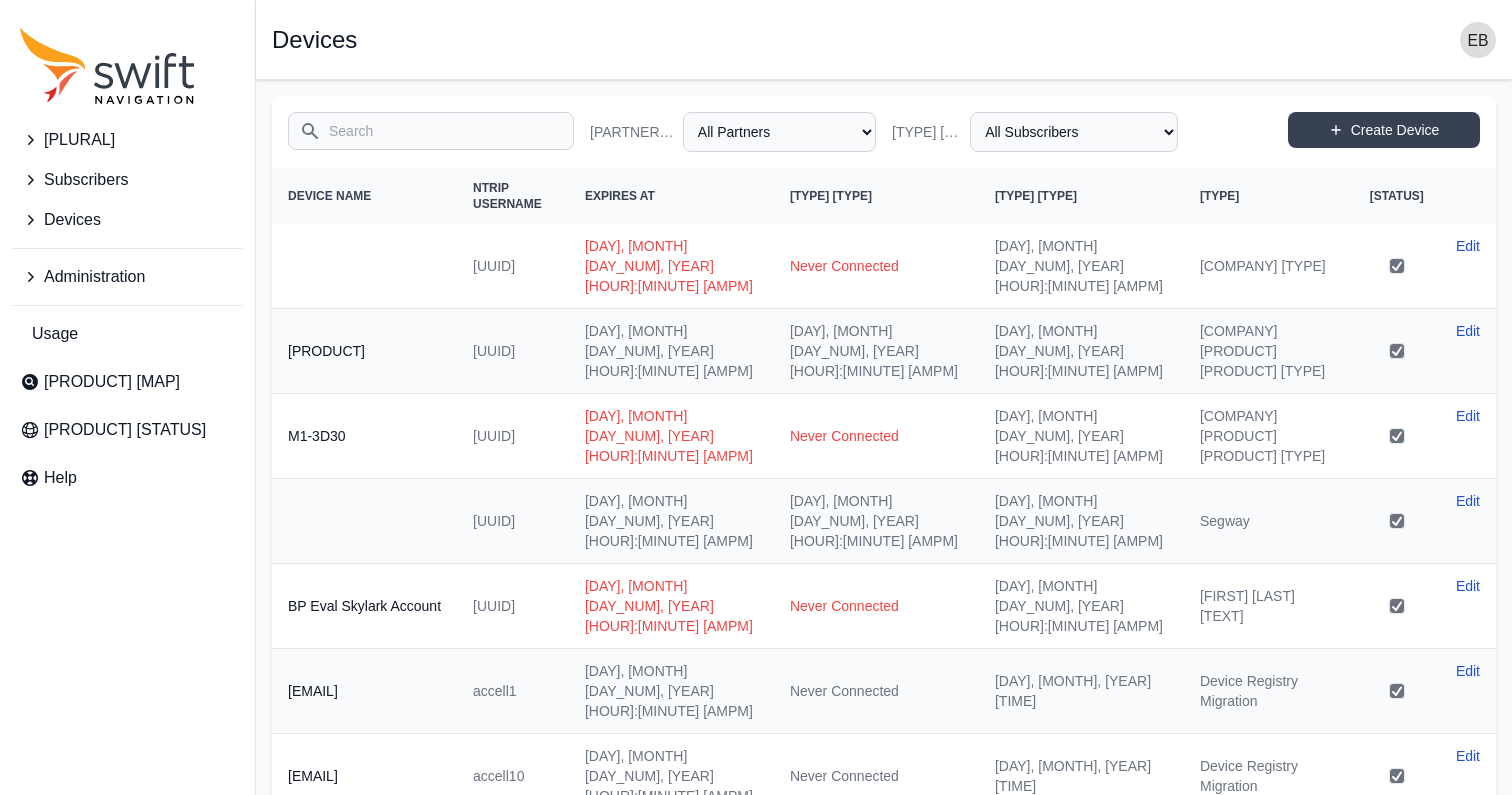 click on "Subscribers" at bounding box center [86, 180] 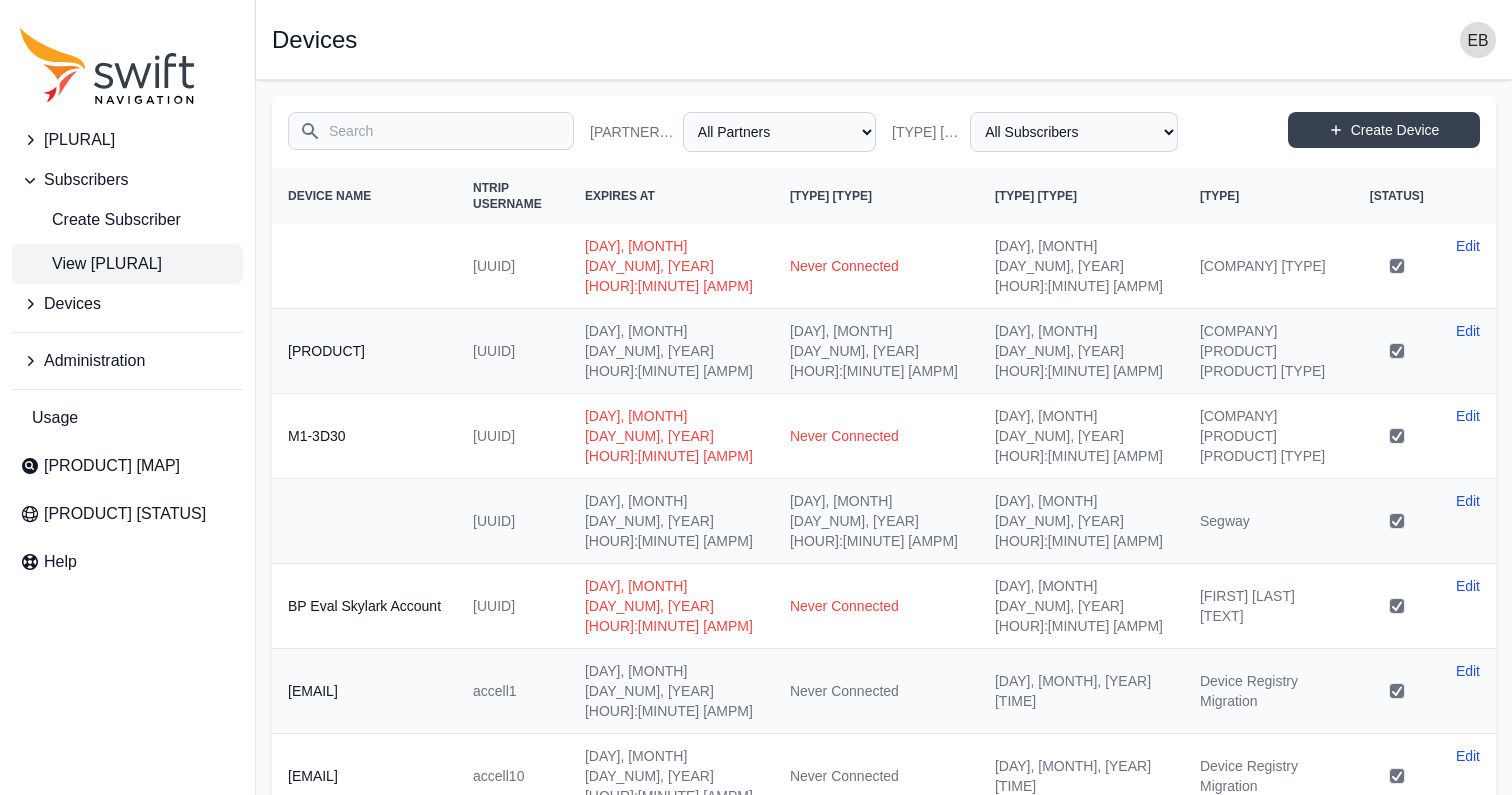 click on "View [PLURAL]" at bounding box center [91, 264] 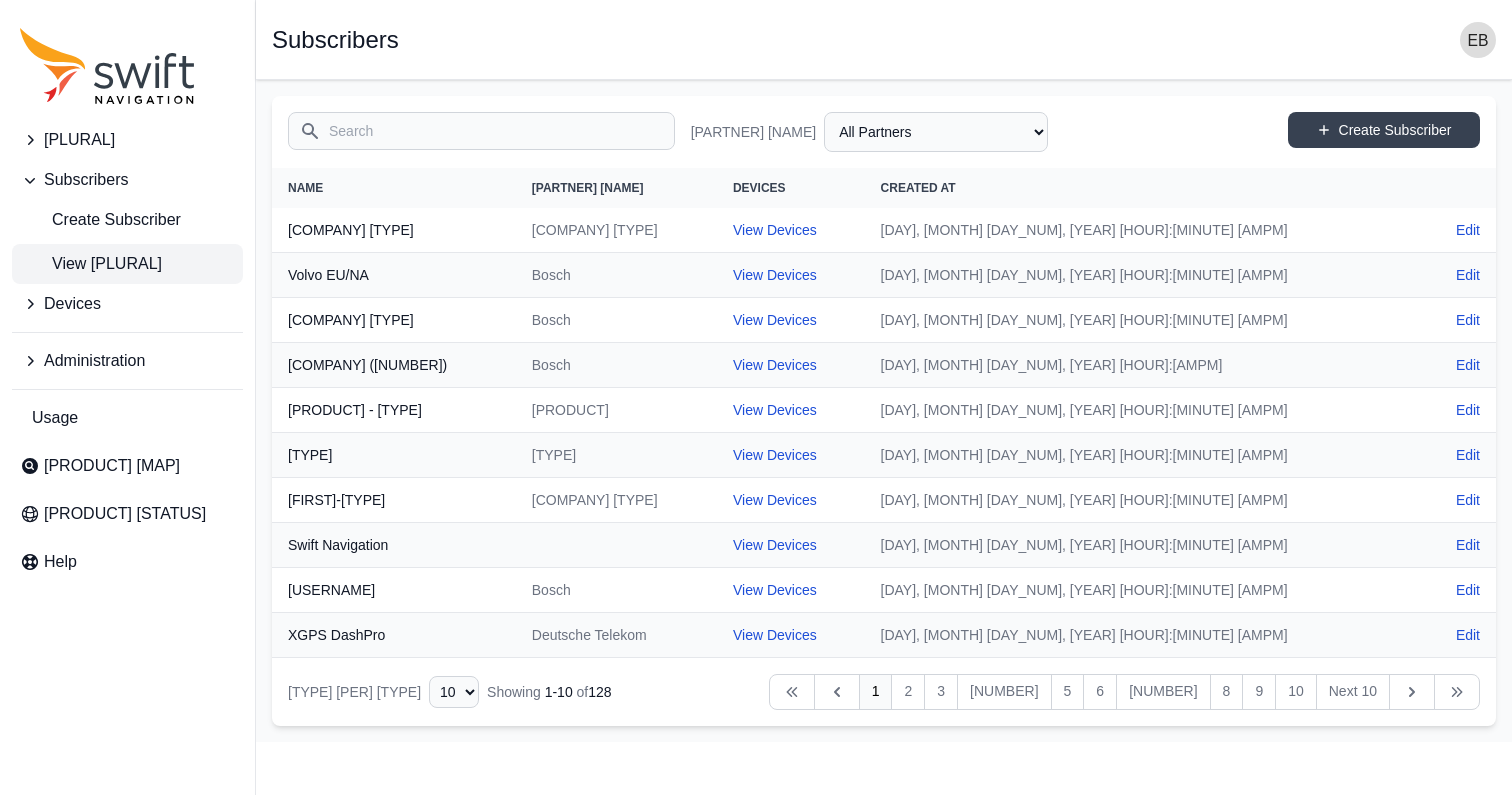 click on "[PLURAL]" at bounding box center (79, 140) 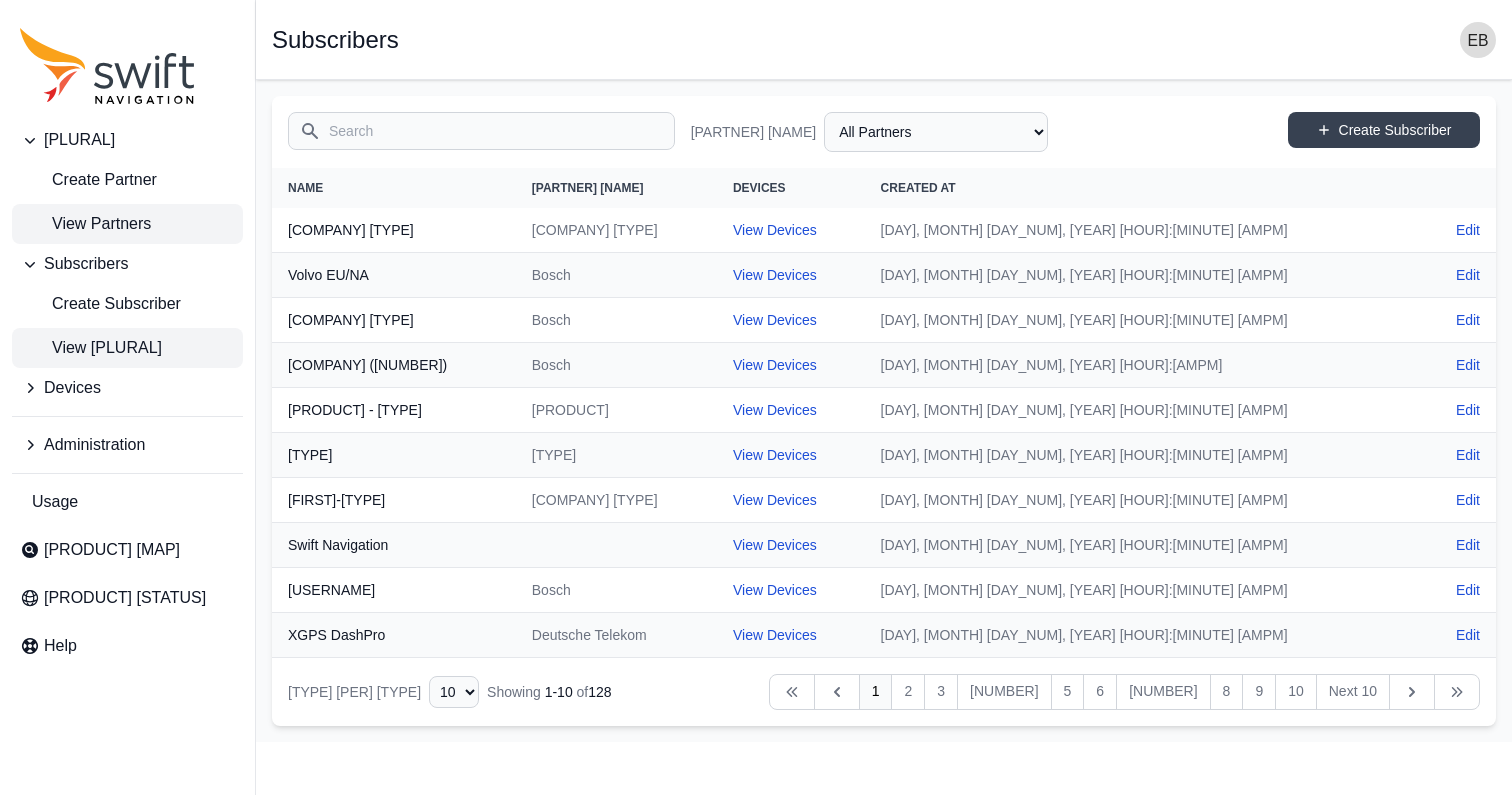 click on "View Partners" at bounding box center [85, 224] 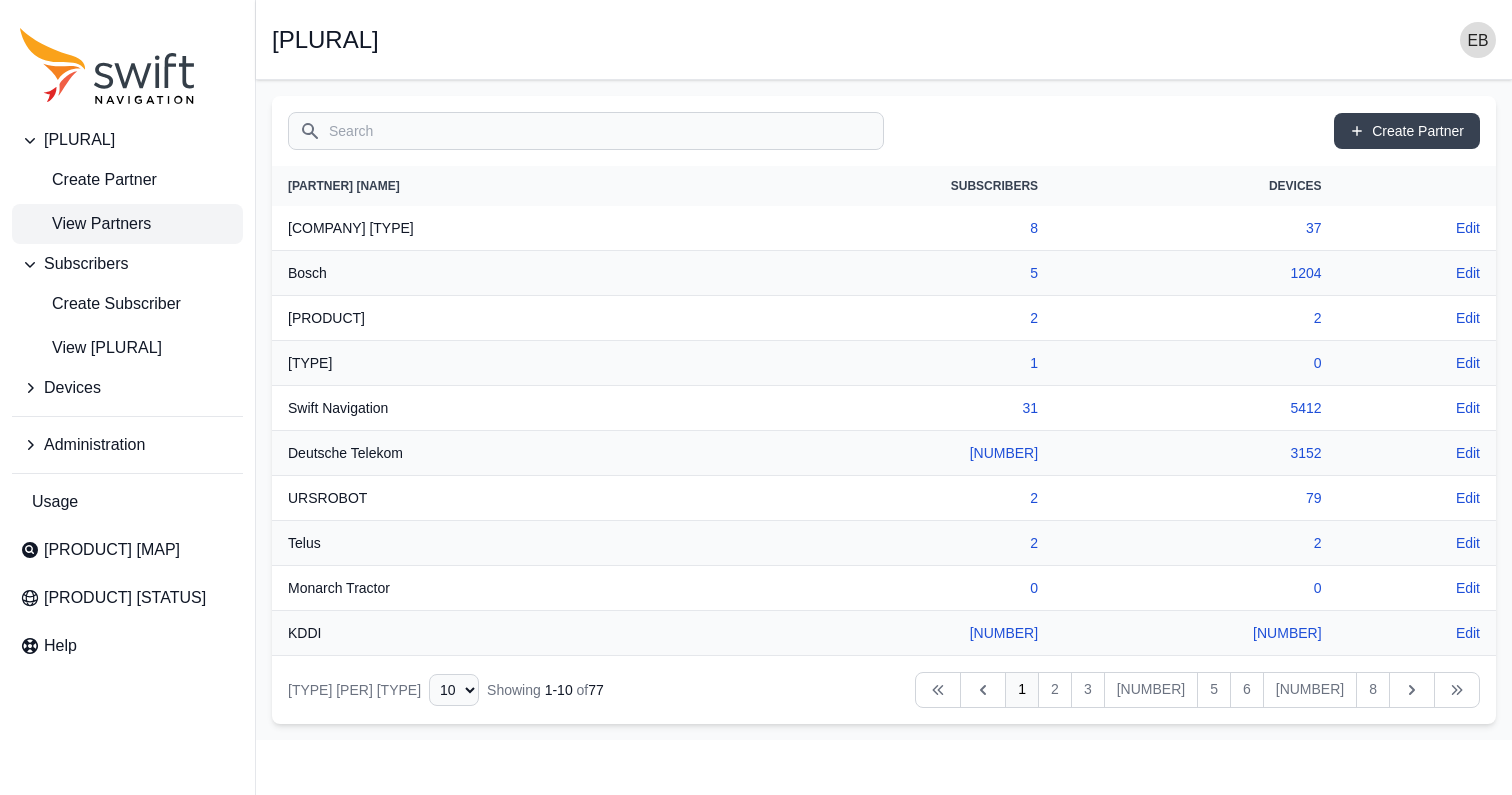 click on "Search" at bounding box center [586, 131] 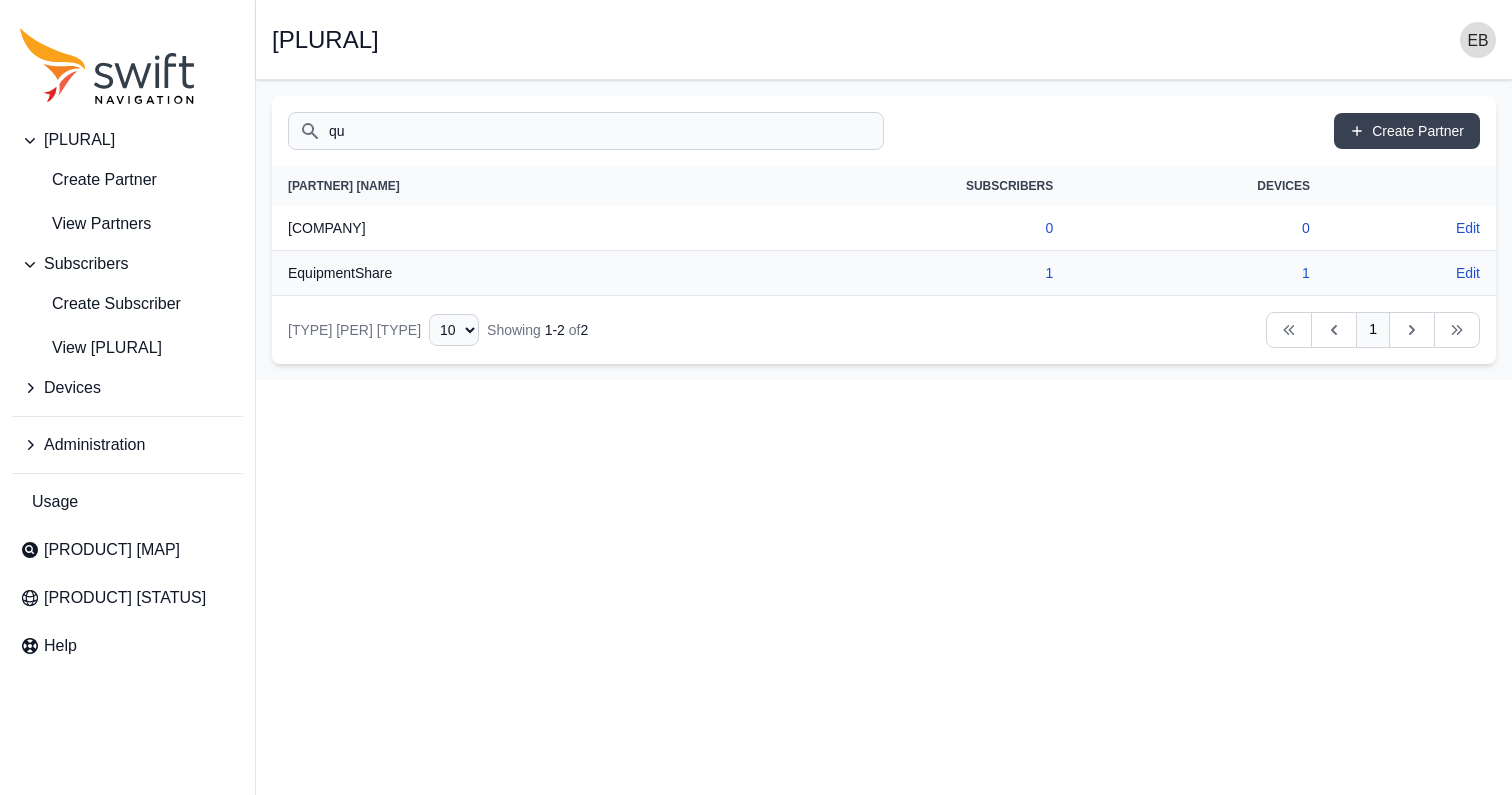 type on "q" 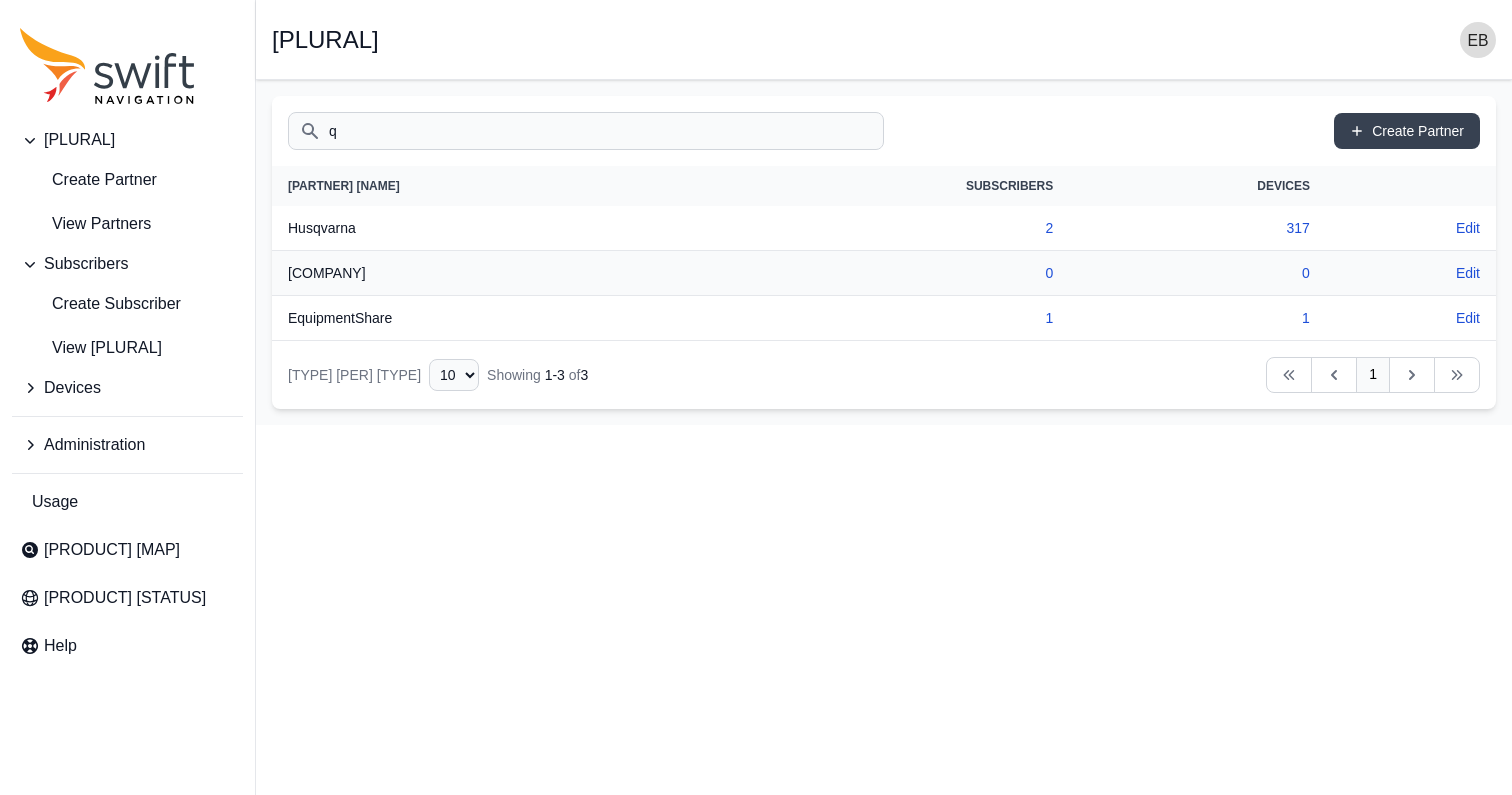type 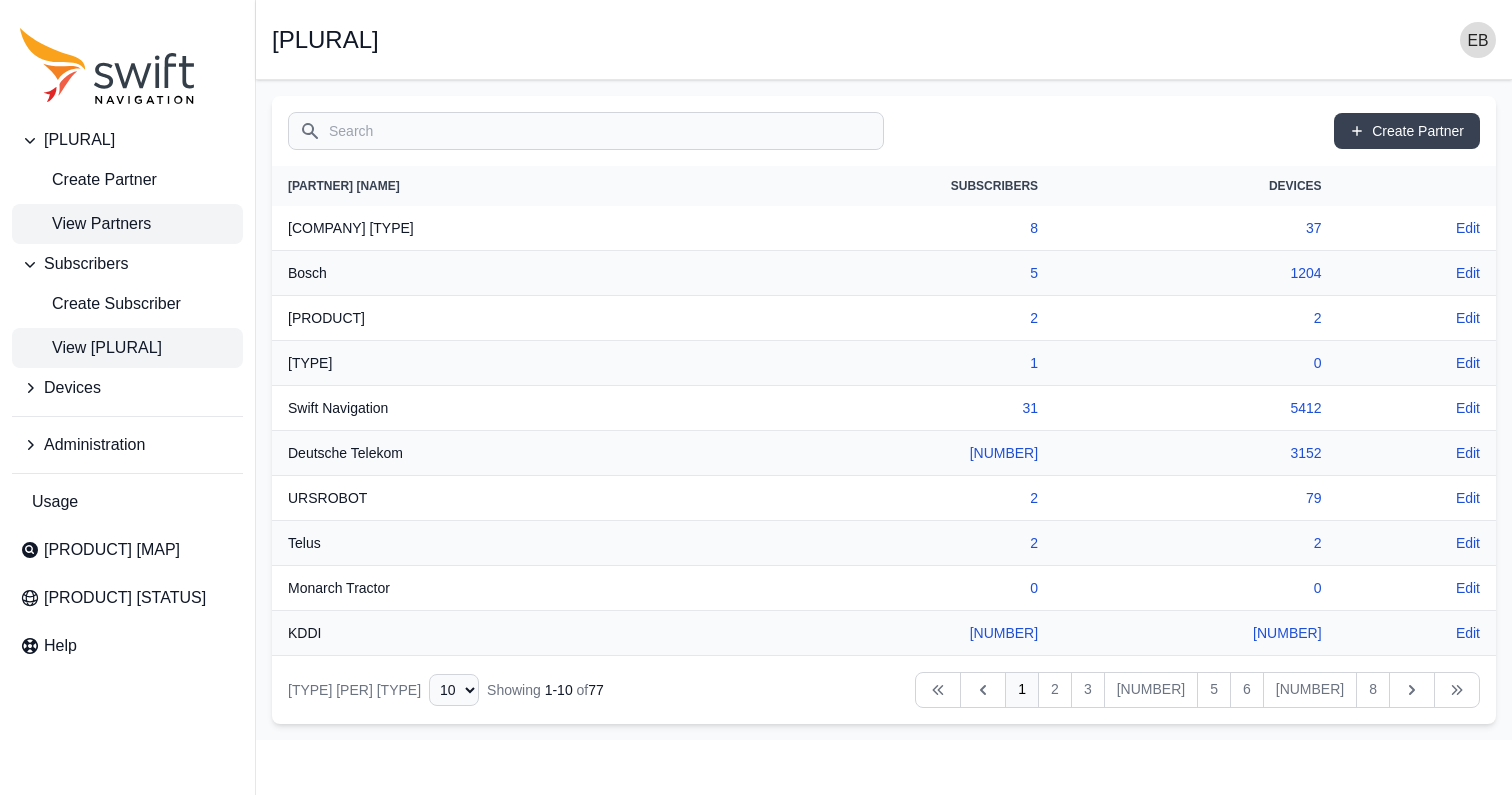 click on "View [PLURAL]" at bounding box center [91, 348] 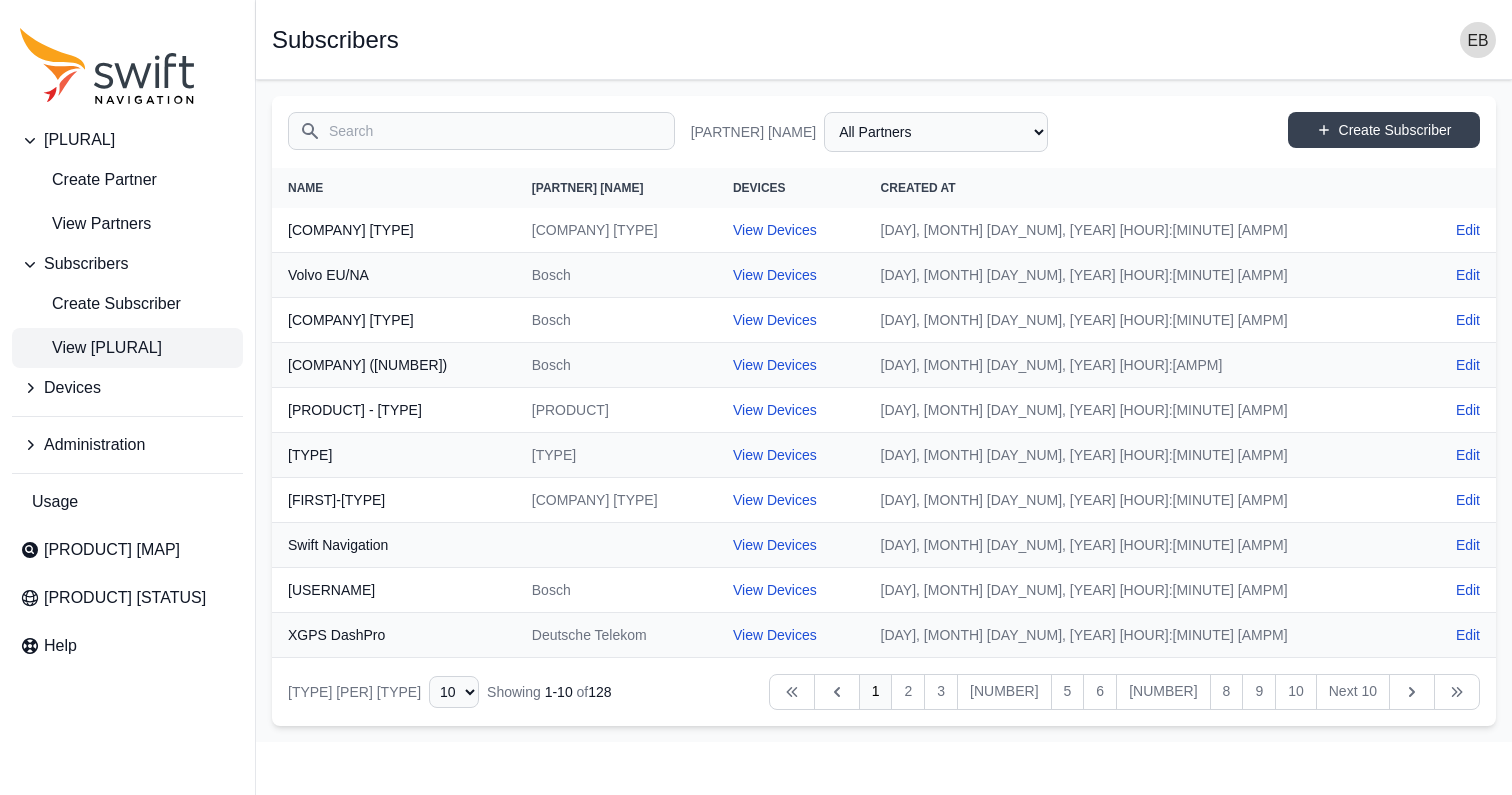 click on "Search" at bounding box center [481, 131] 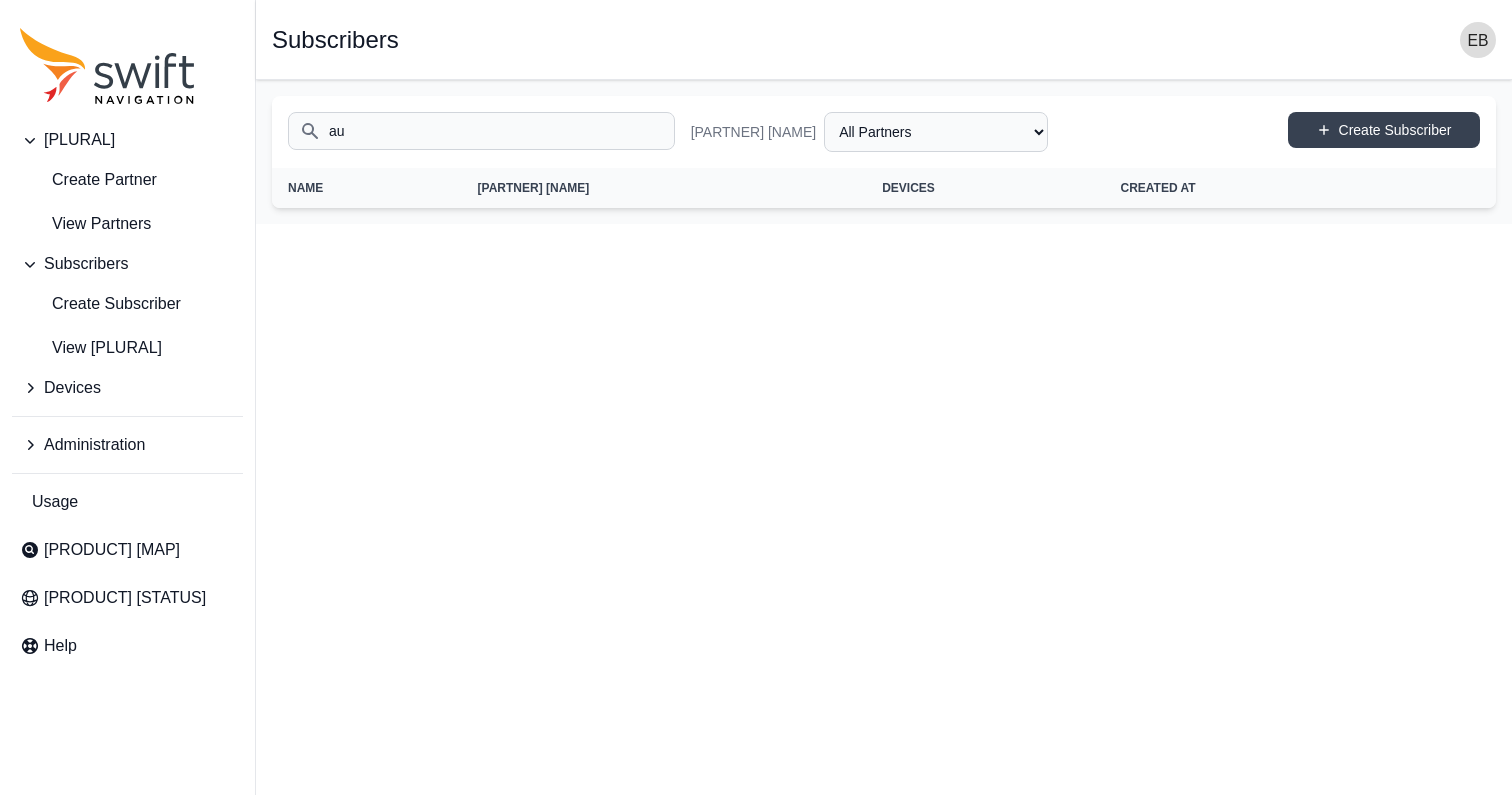 type on "a" 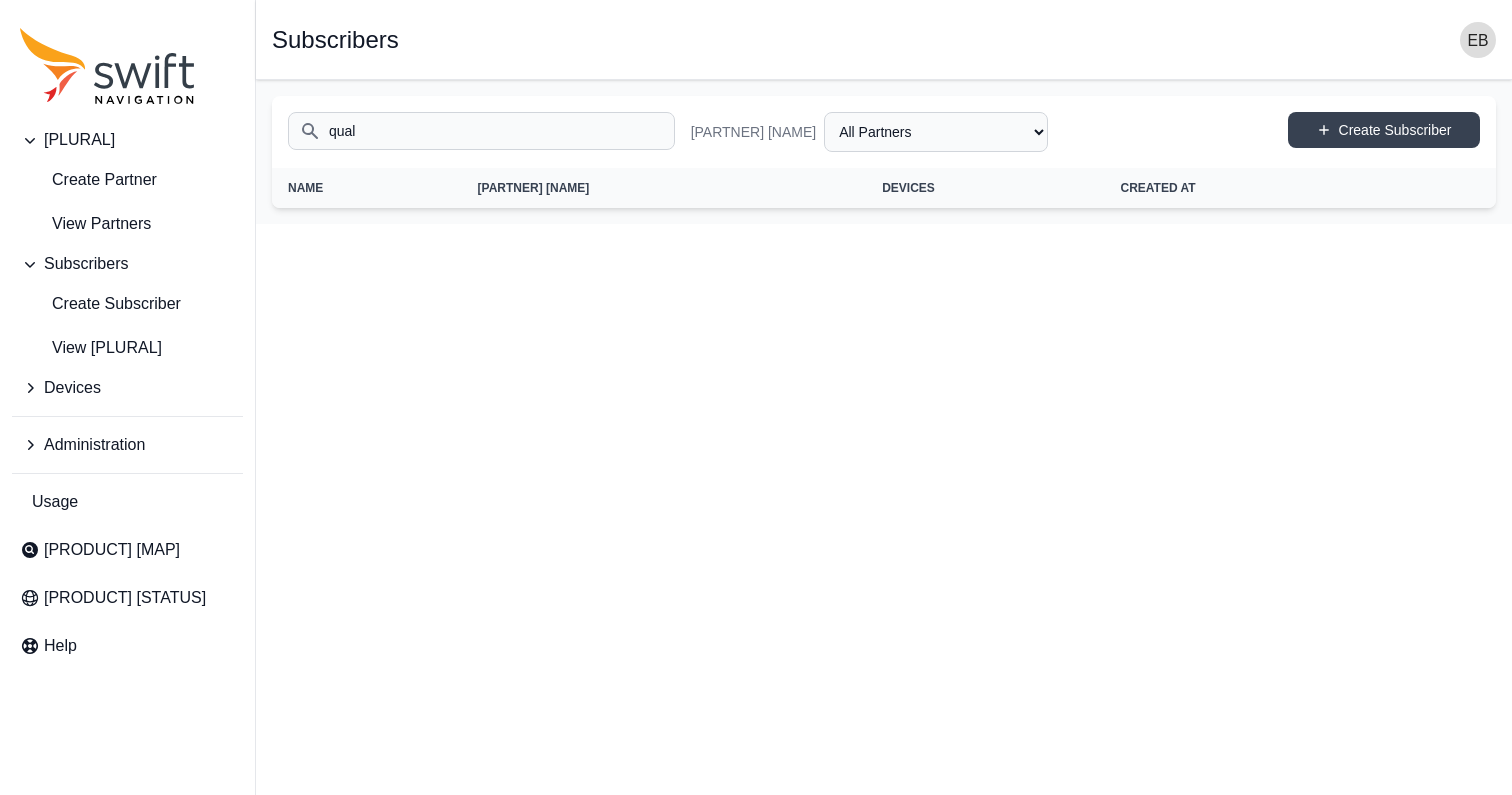 type on "qual" 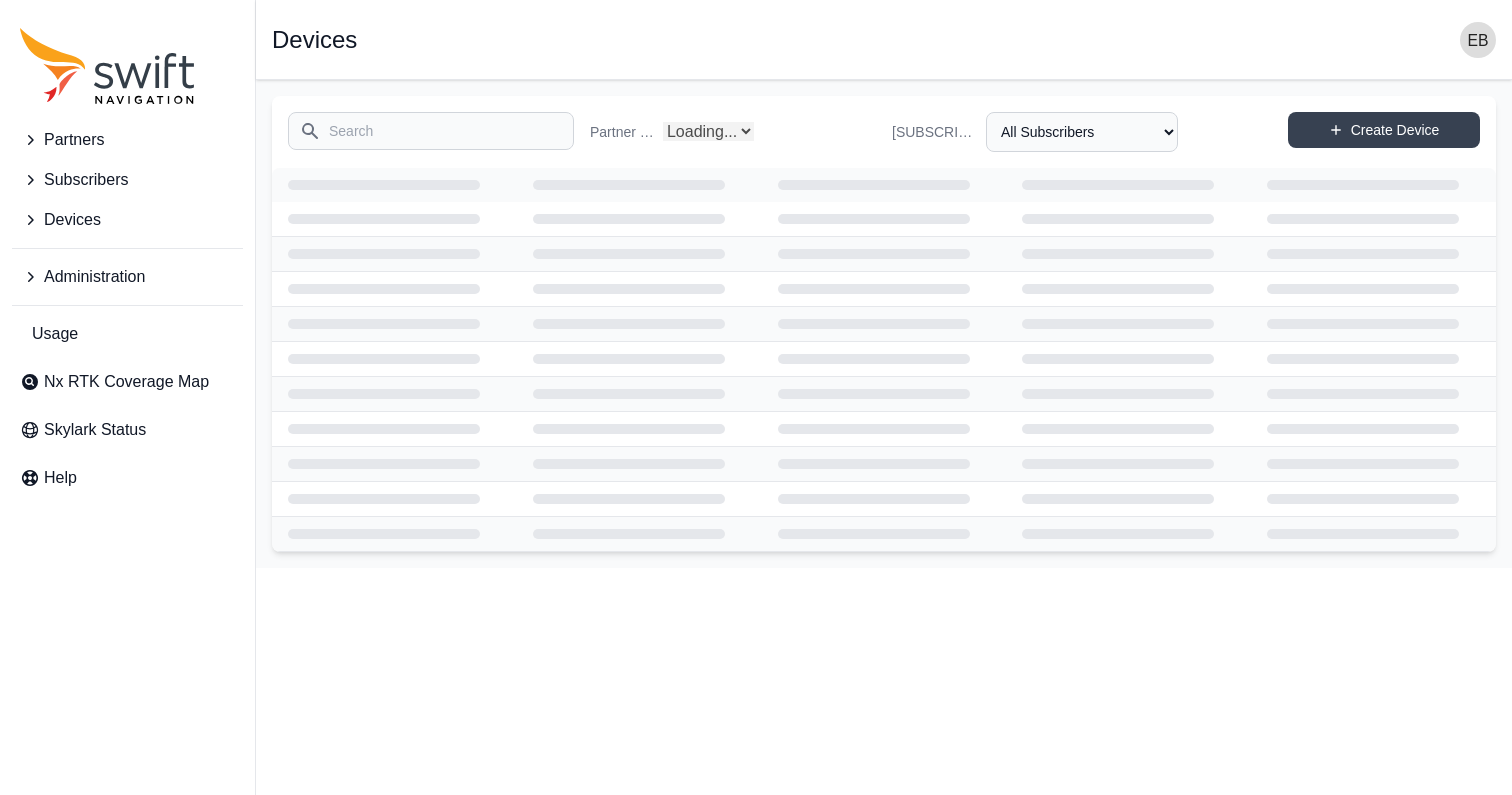 scroll, scrollTop: 0, scrollLeft: 0, axis: both 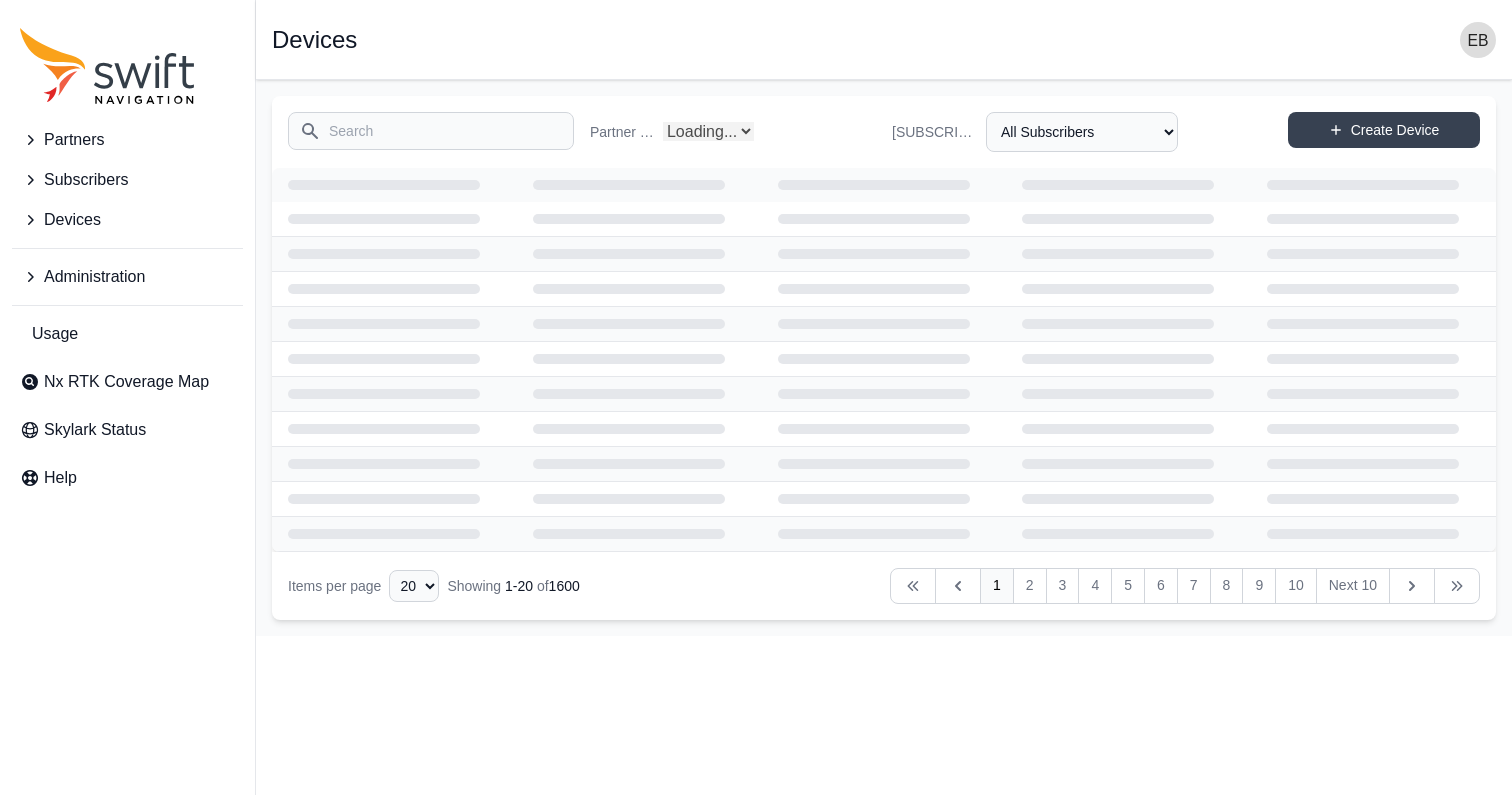 select 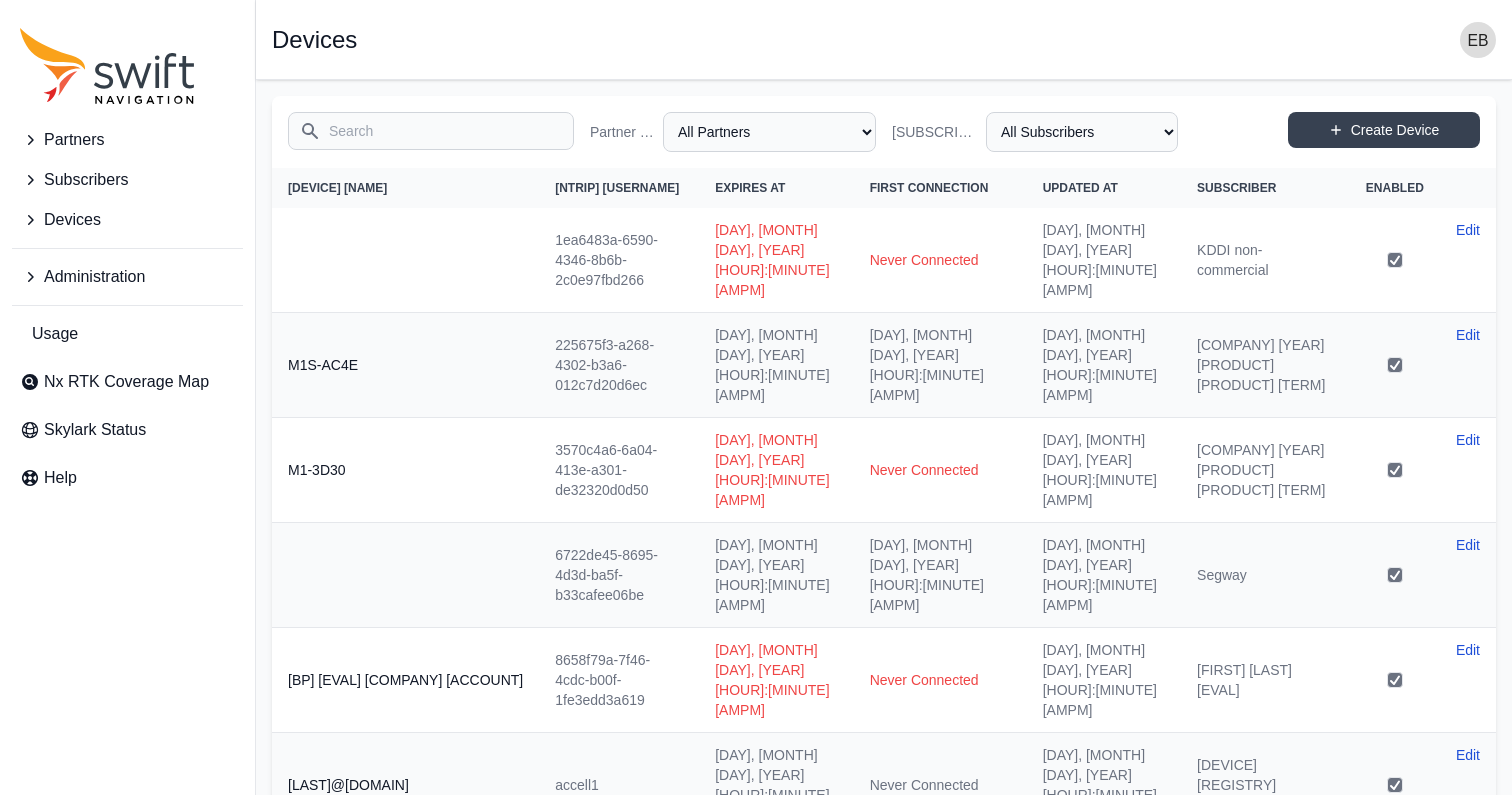 click on "Devices" at bounding box center (72, 220) 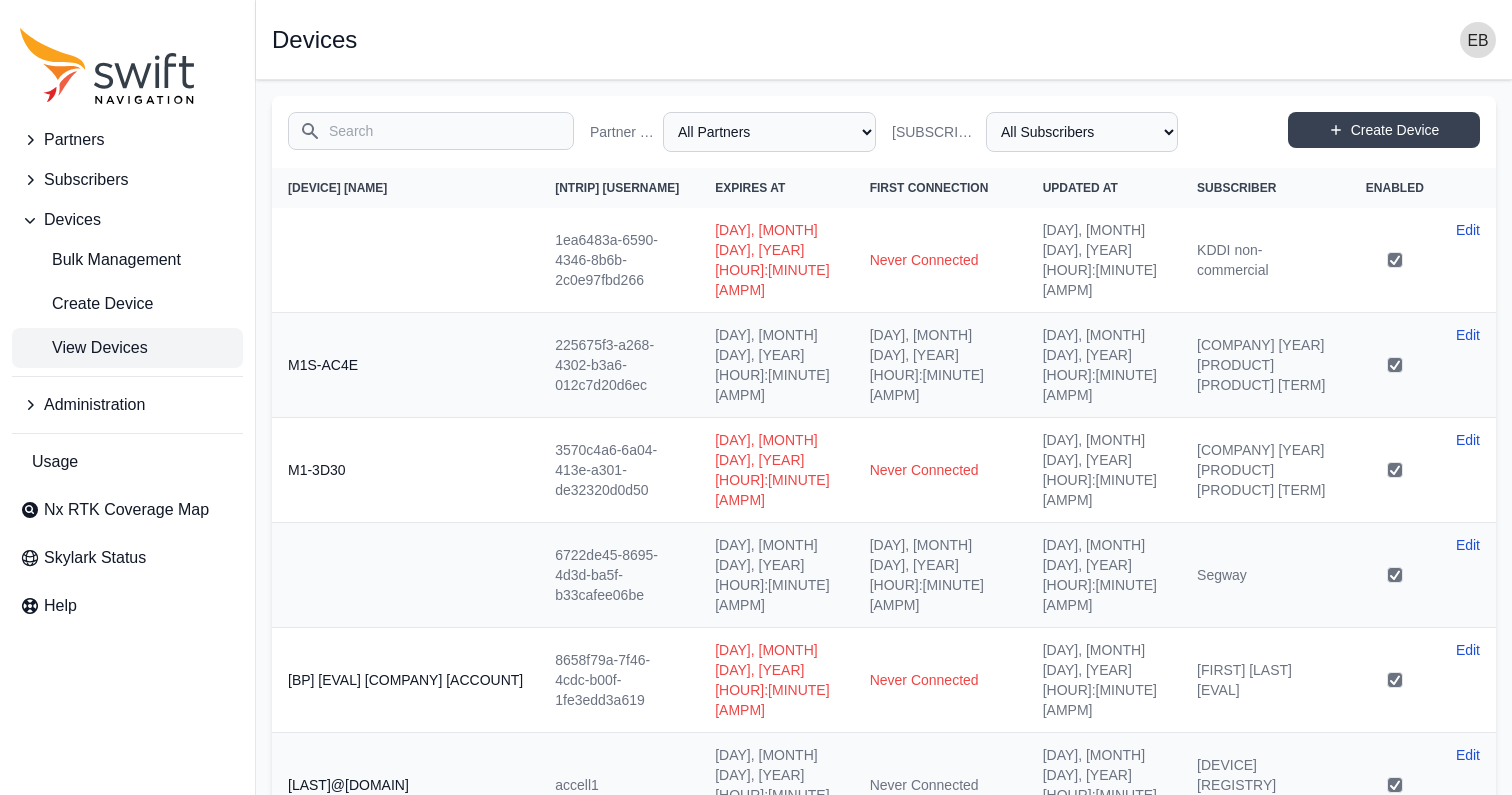 click on "View Devices" at bounding box center (84, 348) 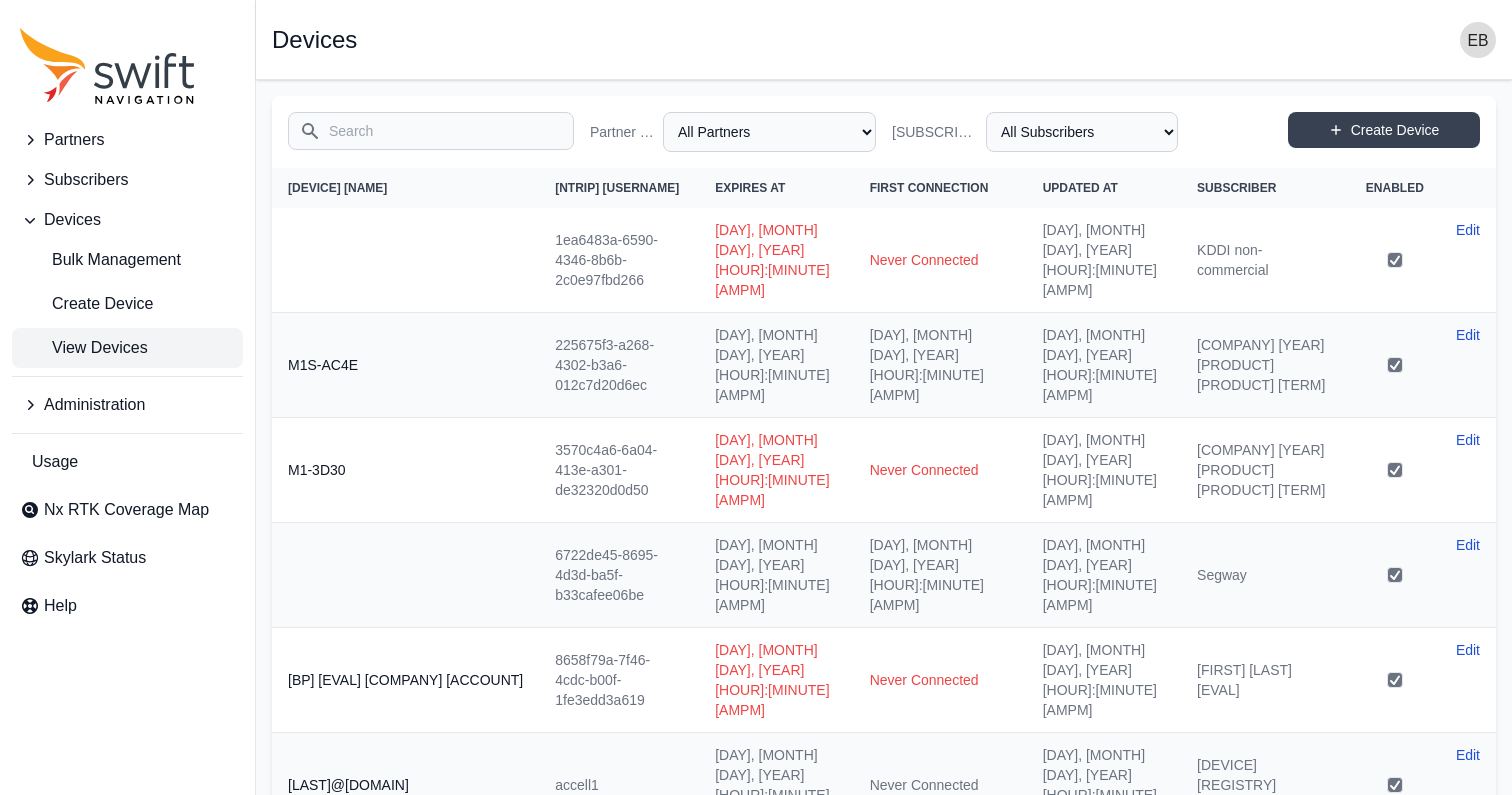 click on "Search" at bounding box center (431, 131) 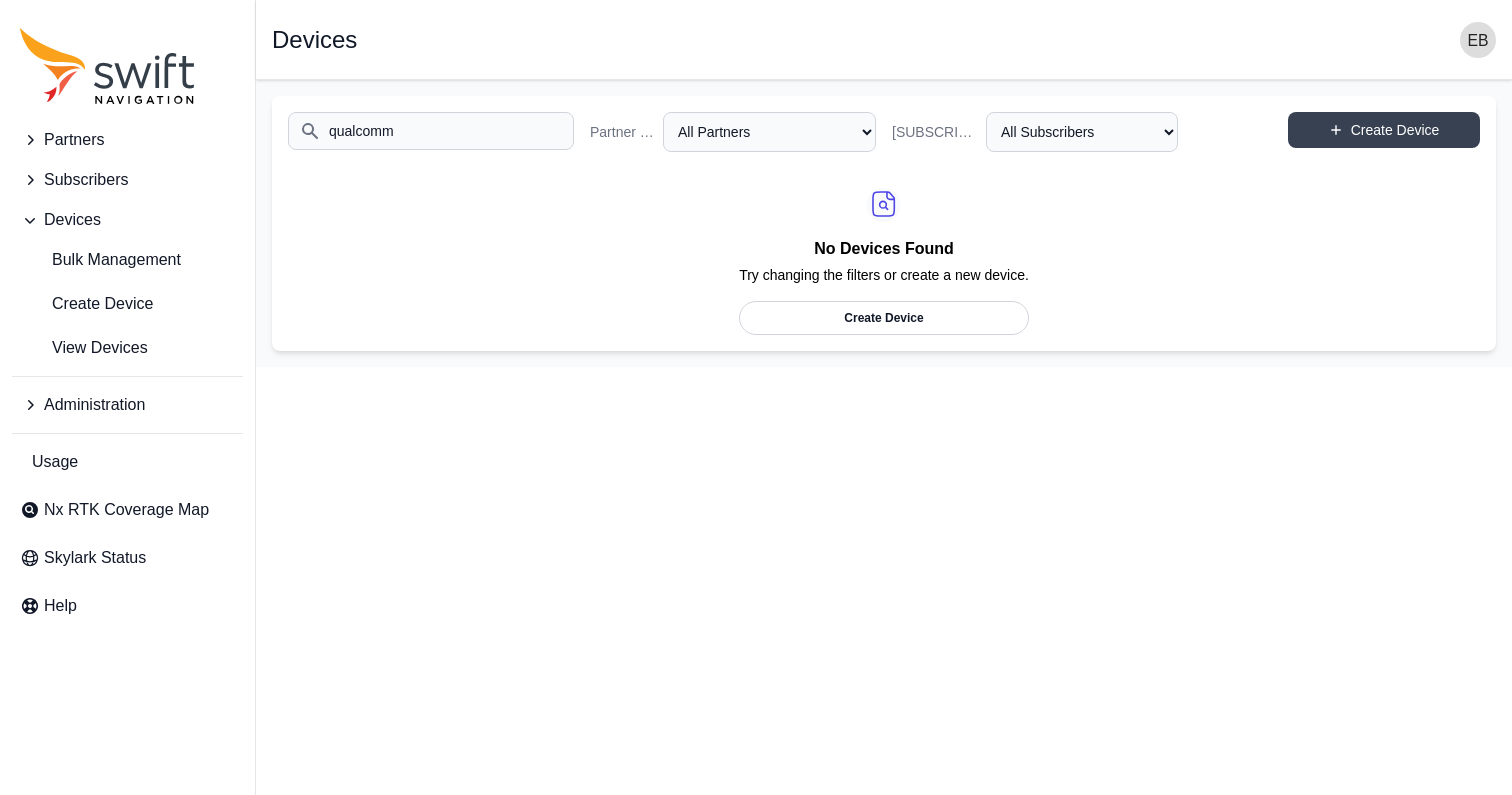 type on "qualcomm" 